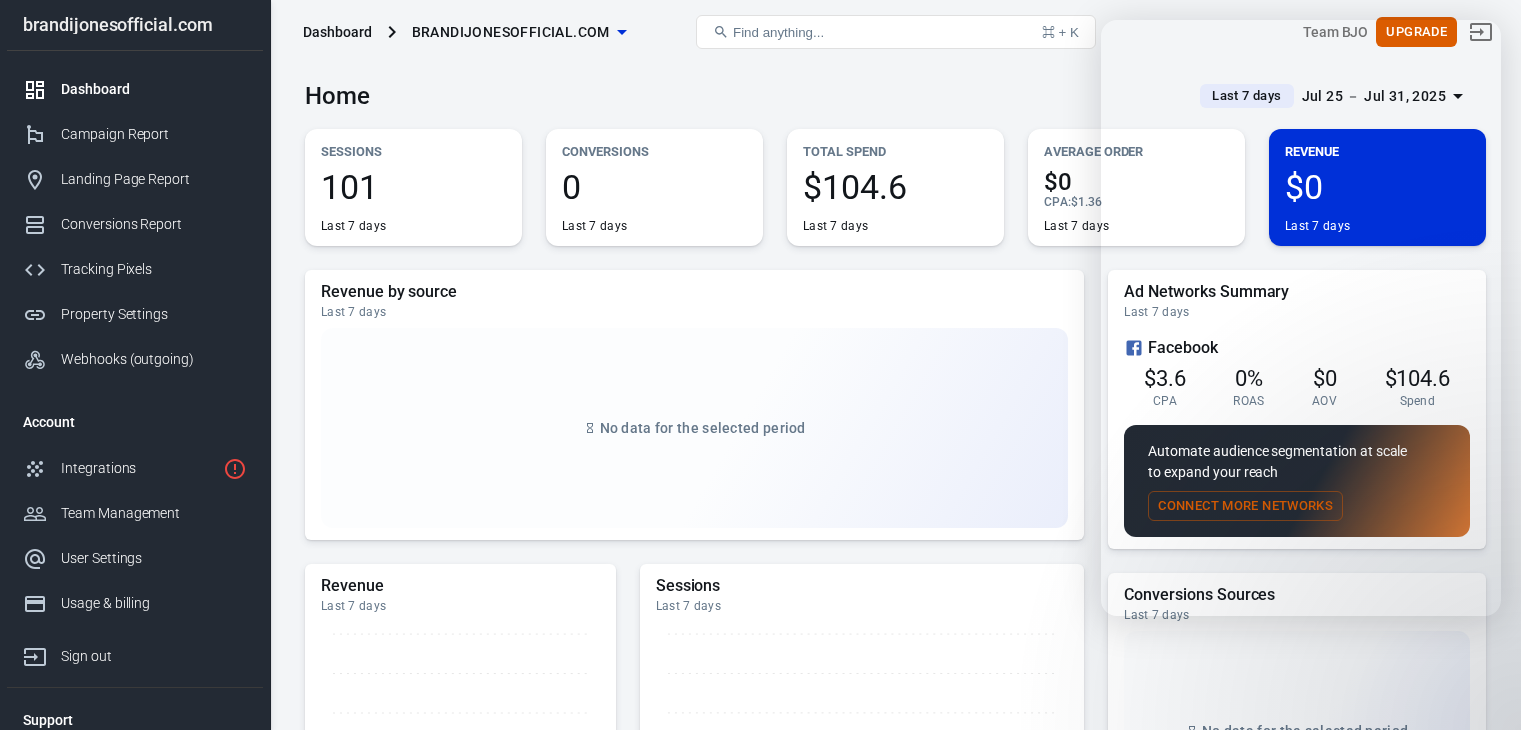 scroll, scrollTop: 0, scrollLeft: 0, axis: both 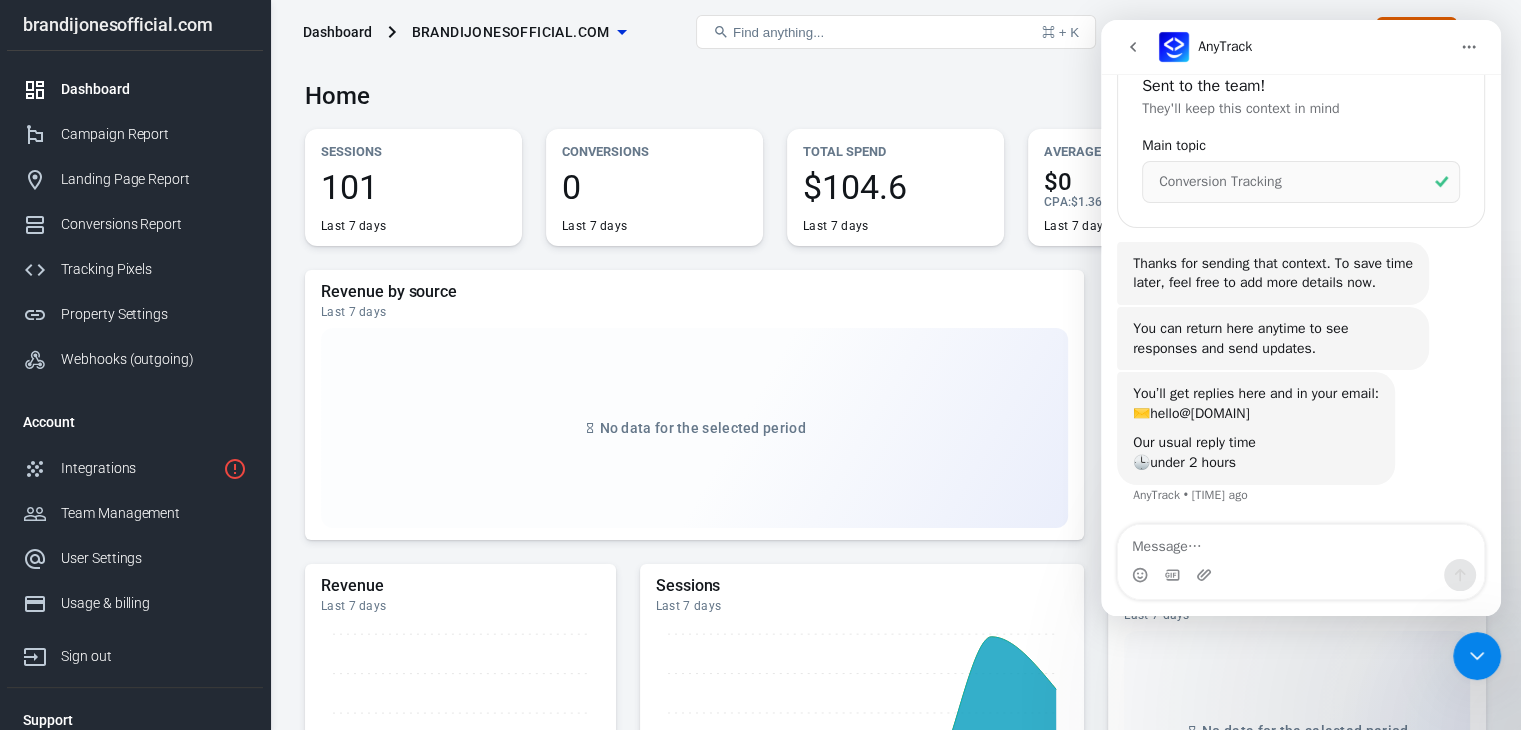 click 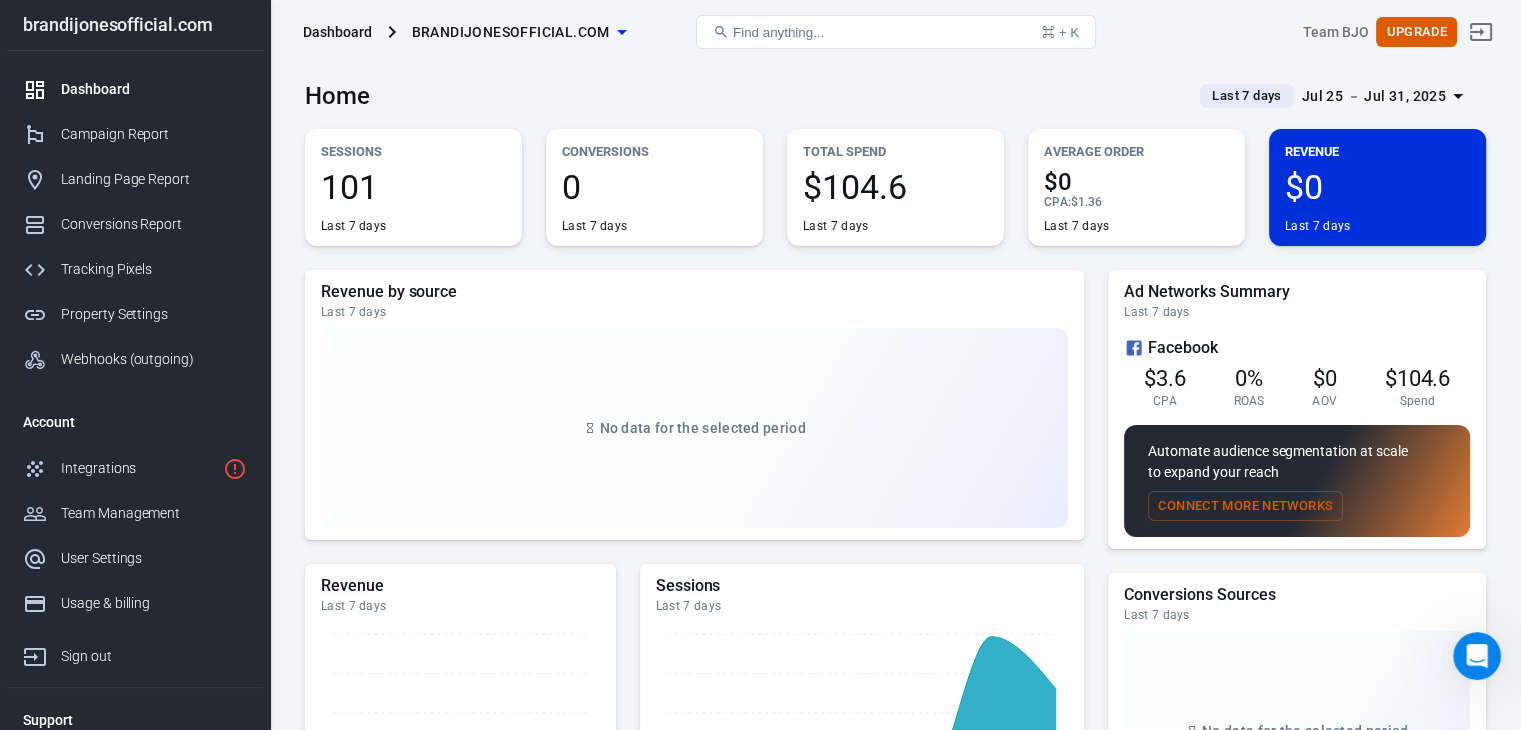 scroll, scrollTop: 0, scrollLeft: 0, axis: both 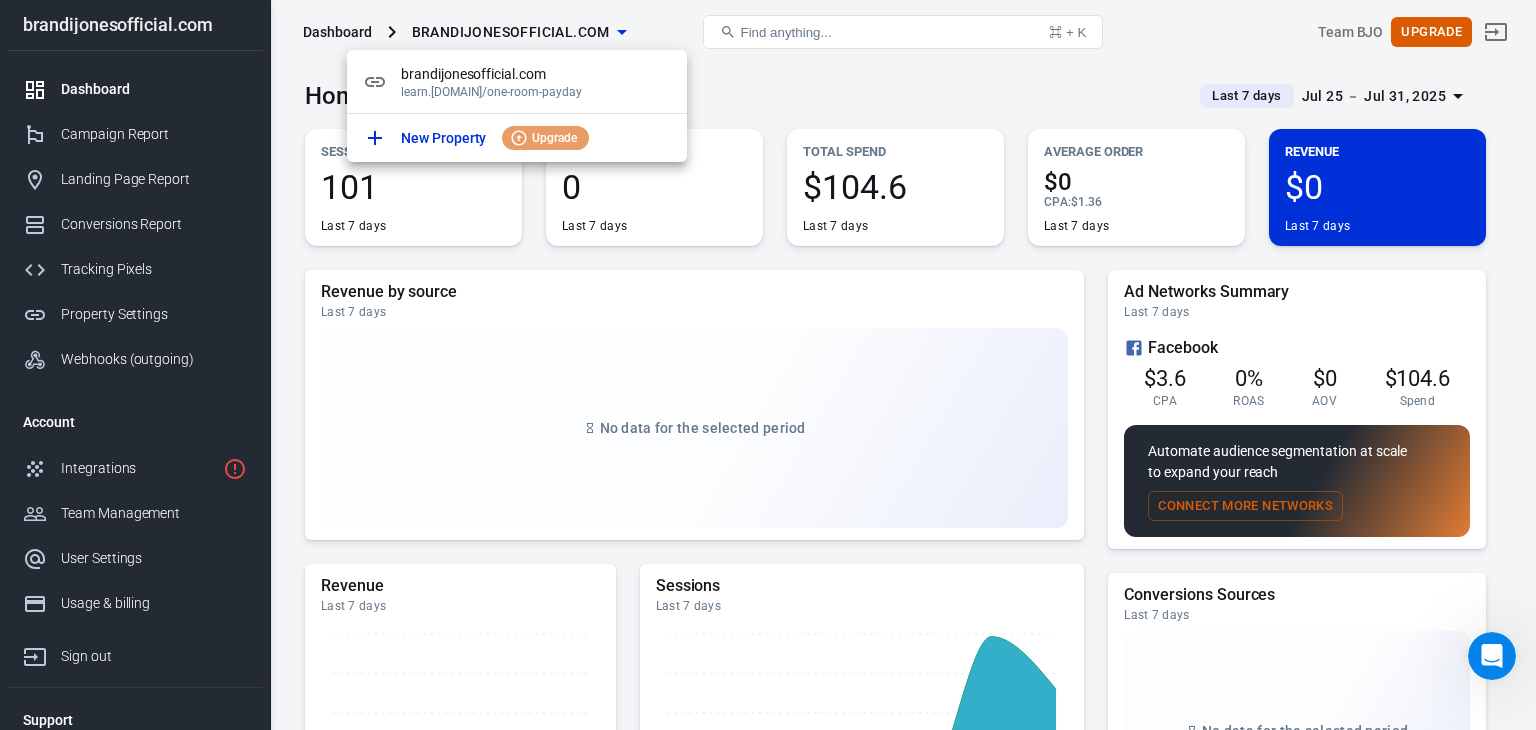 click at bounding box center [768, 365] 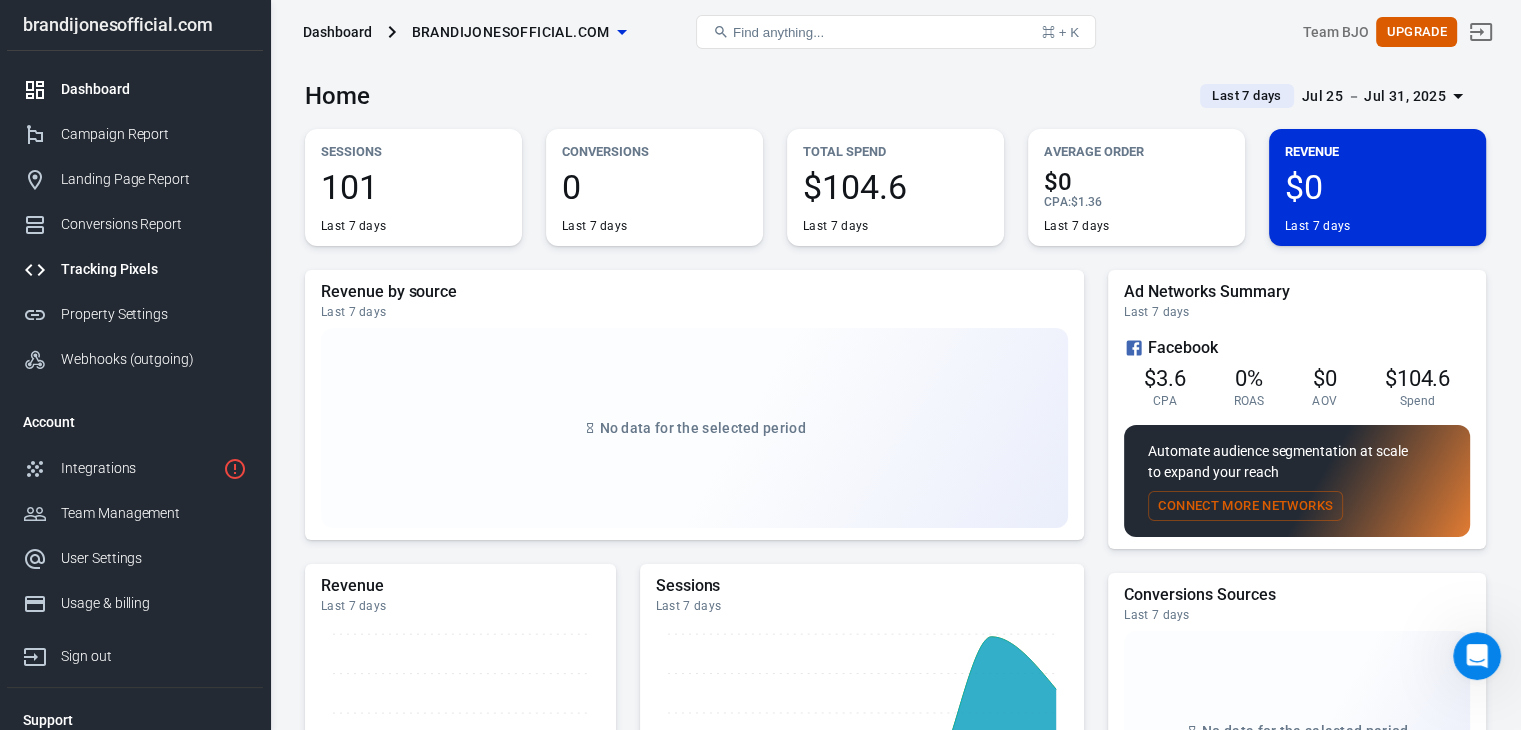 click on "Tracking Pixels" at bounding box center [154, 269] 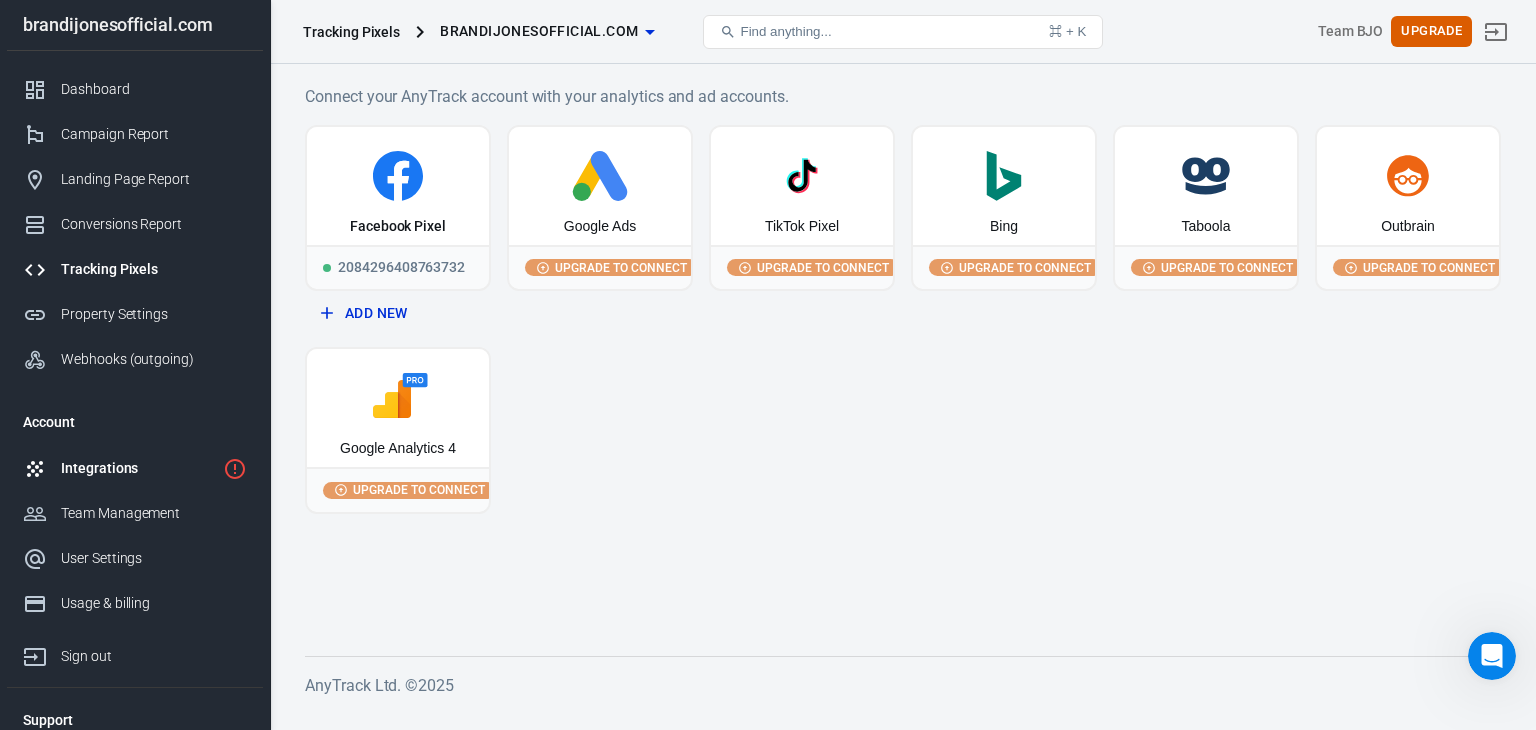 click on "Integrations" at bounding box center [138, 468] 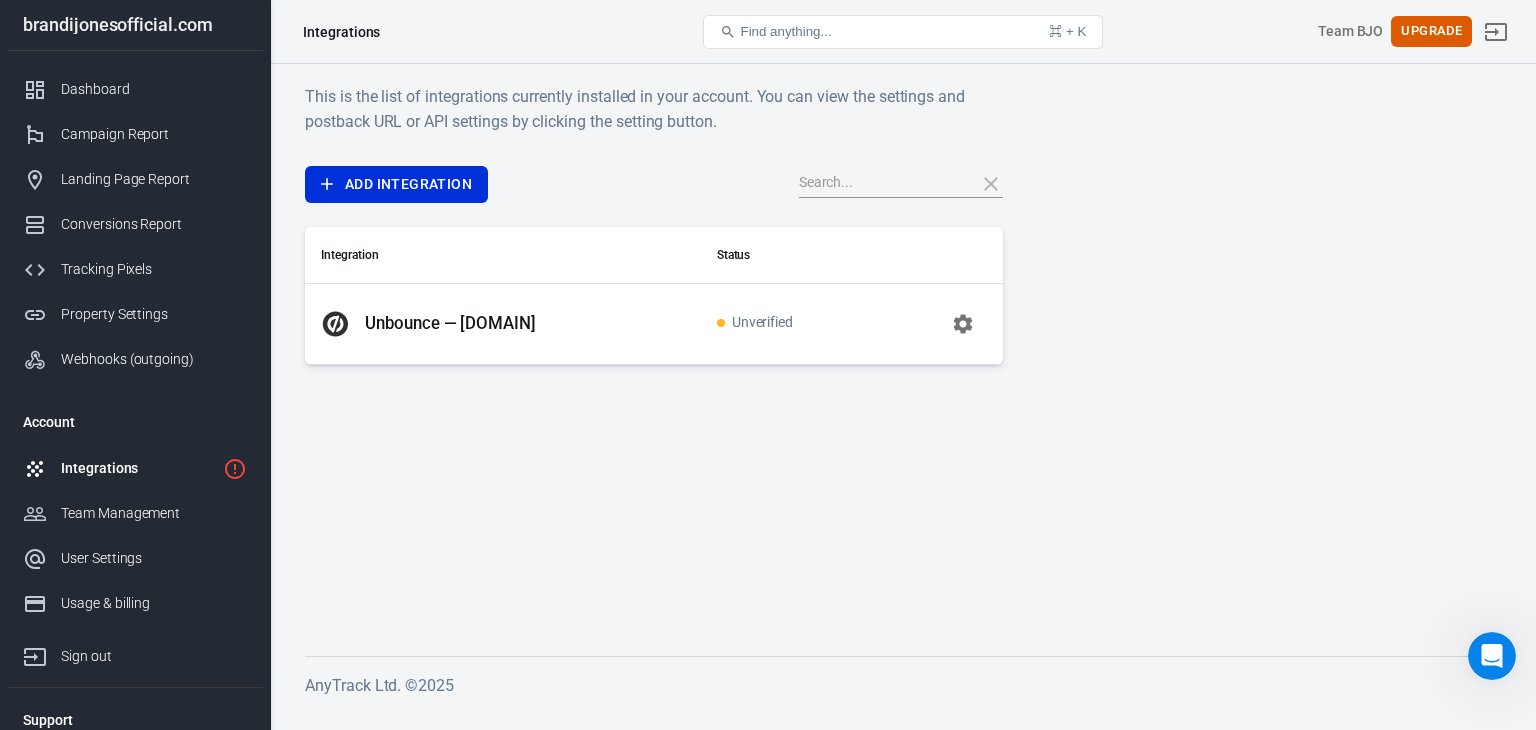click 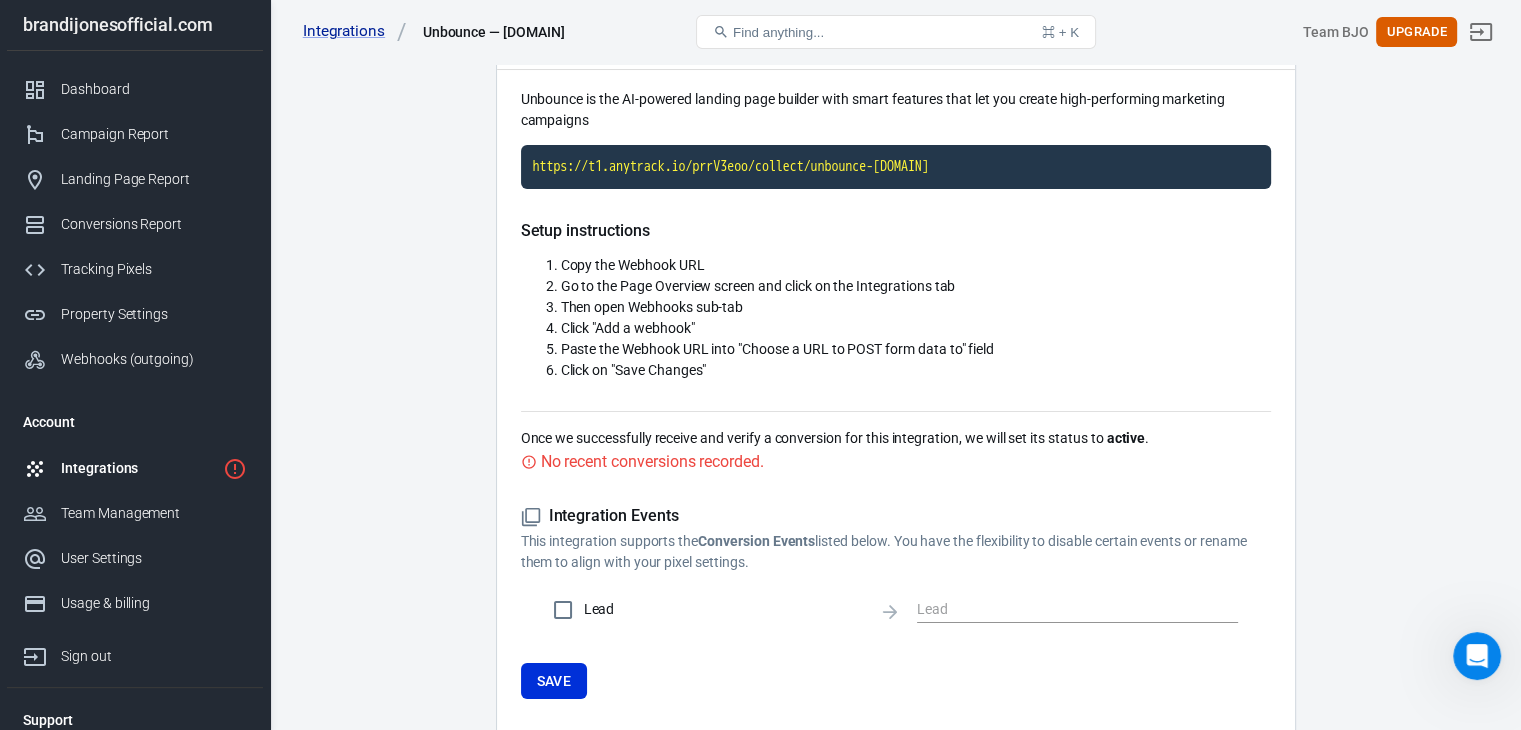 scroll, scrollTop: 0, scrollLeft: 0, axis: both 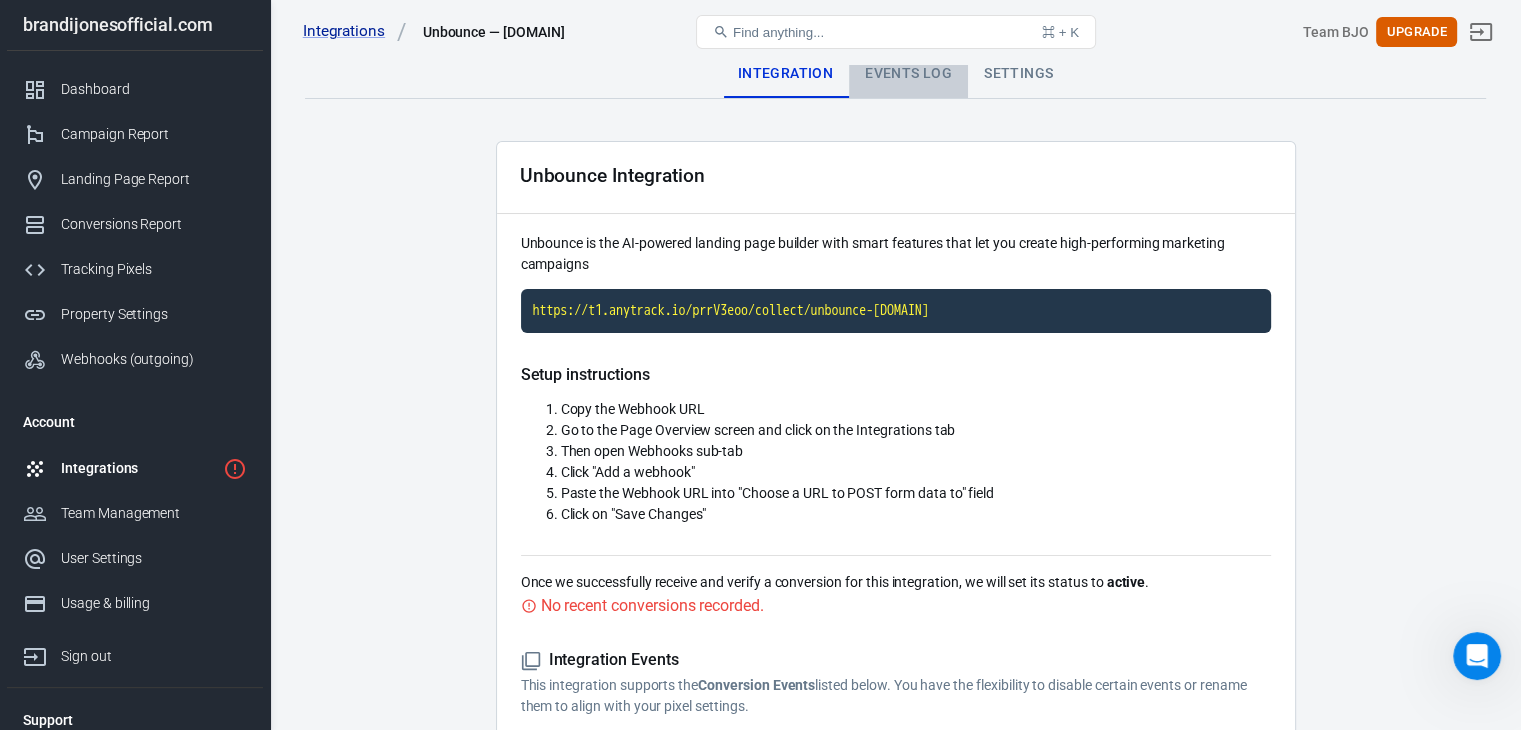 click on "Events Log" at bounding box center [908, 74] 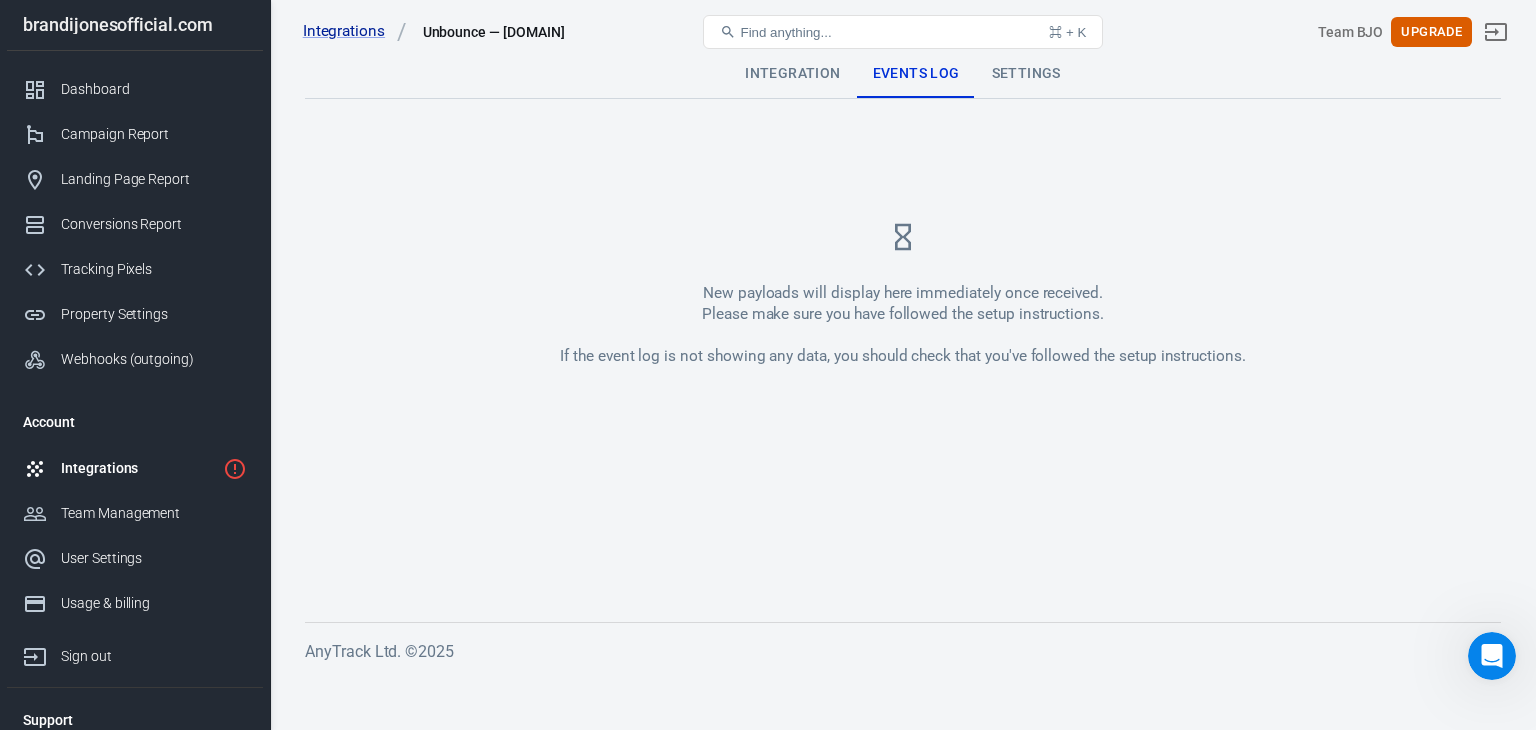 click on "Settings" at bounding box center (1026, 74) 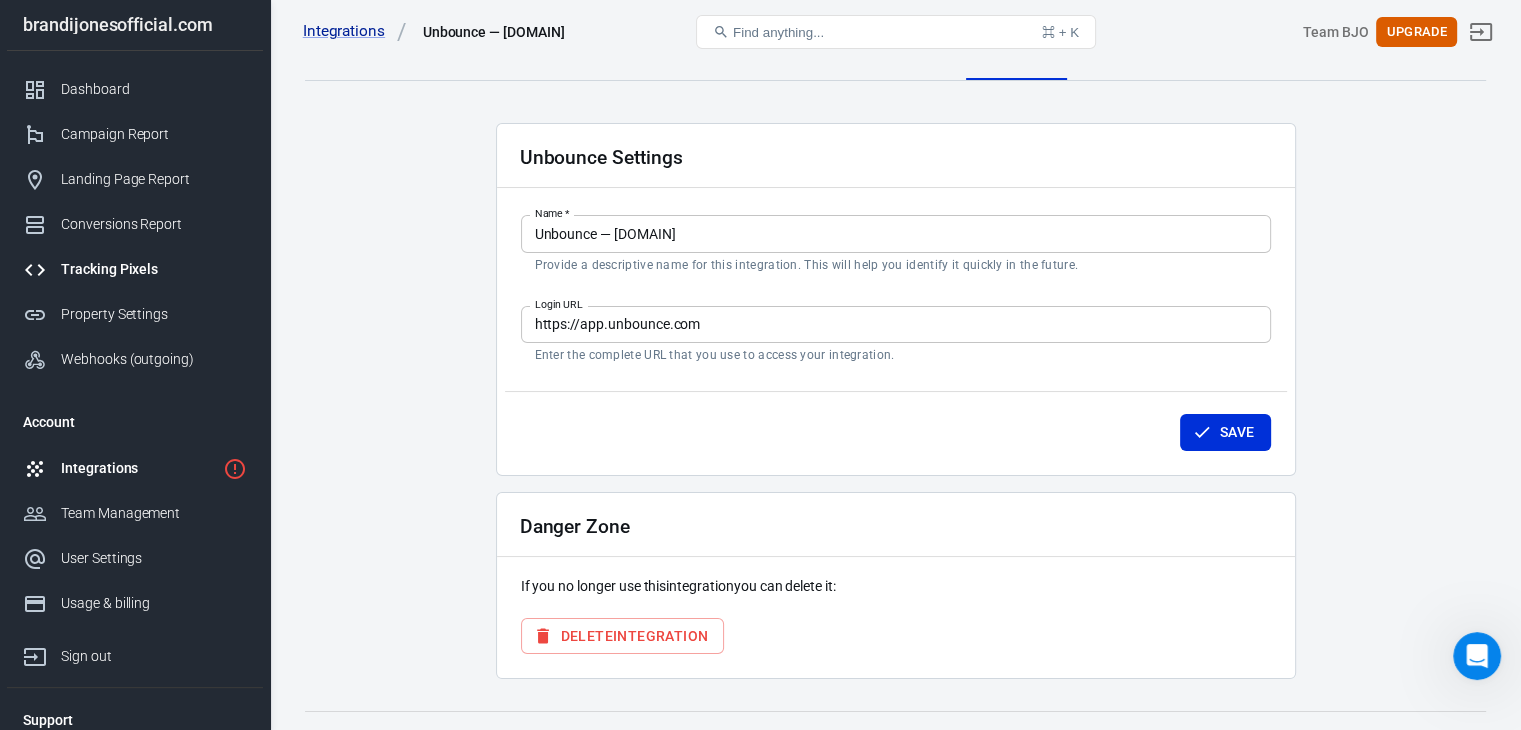 scroll, scrollTop: 0, scrollLeft: 0, axis: both 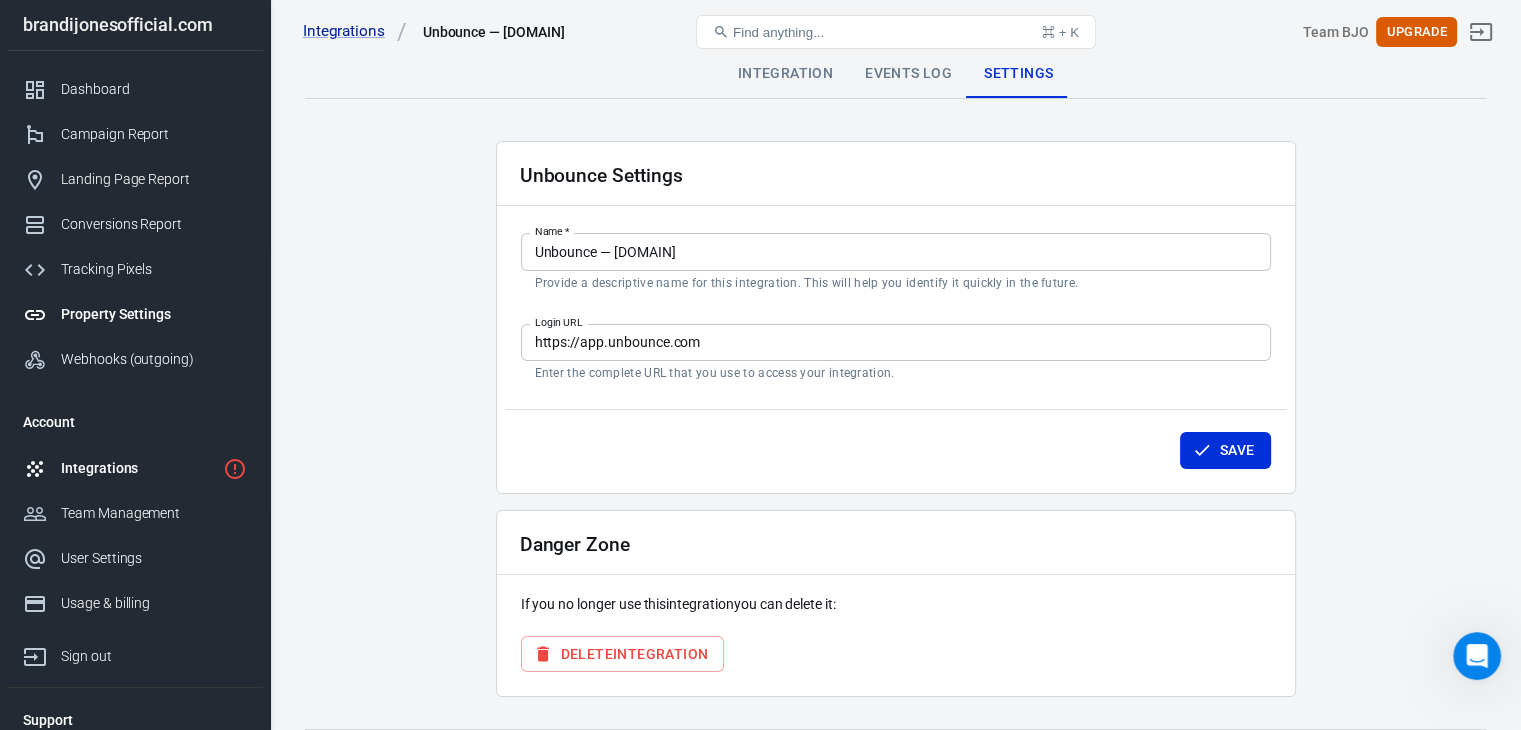 click on "Property Settings" at bounding box center [135, 314] 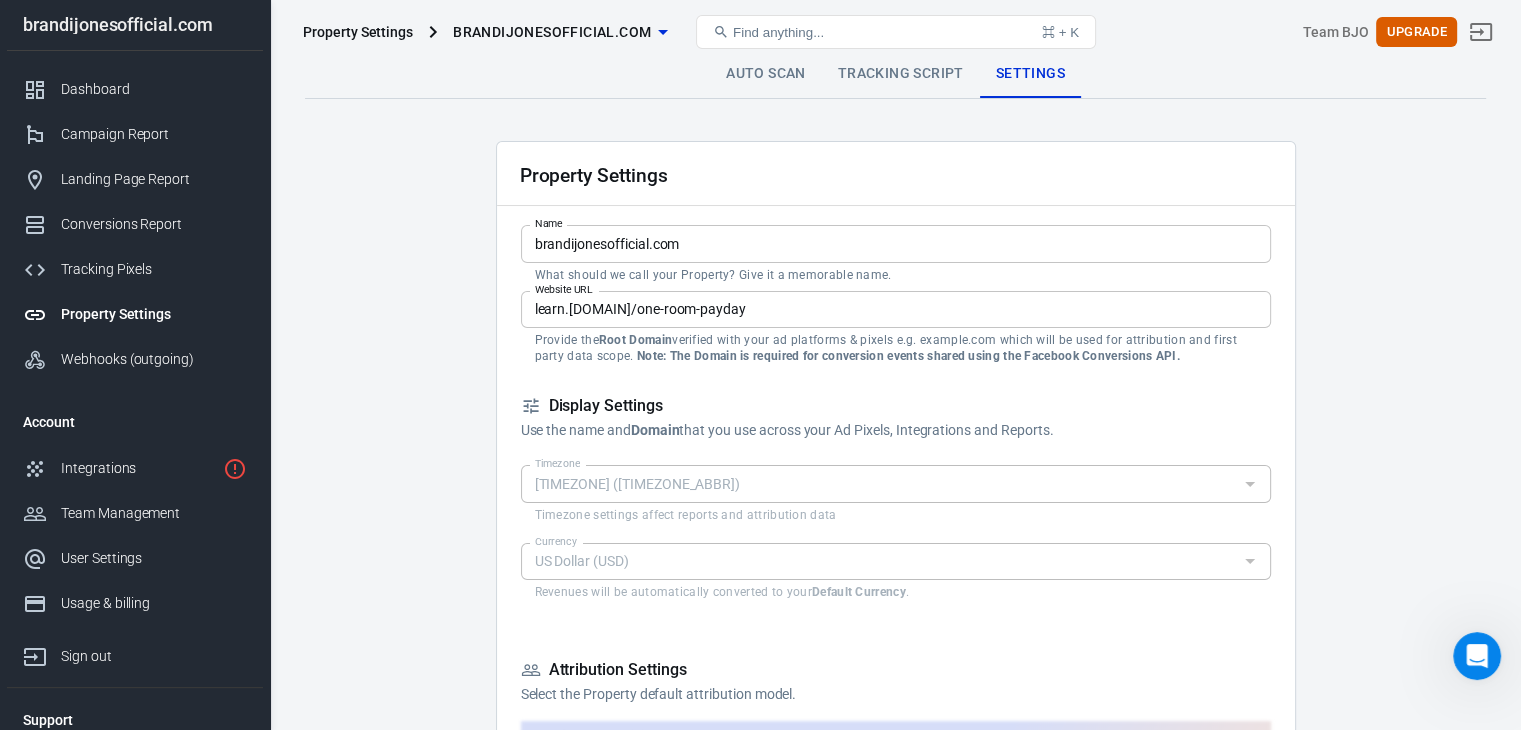 click on "Tracking Pixels" at bounding box center [154, 269] 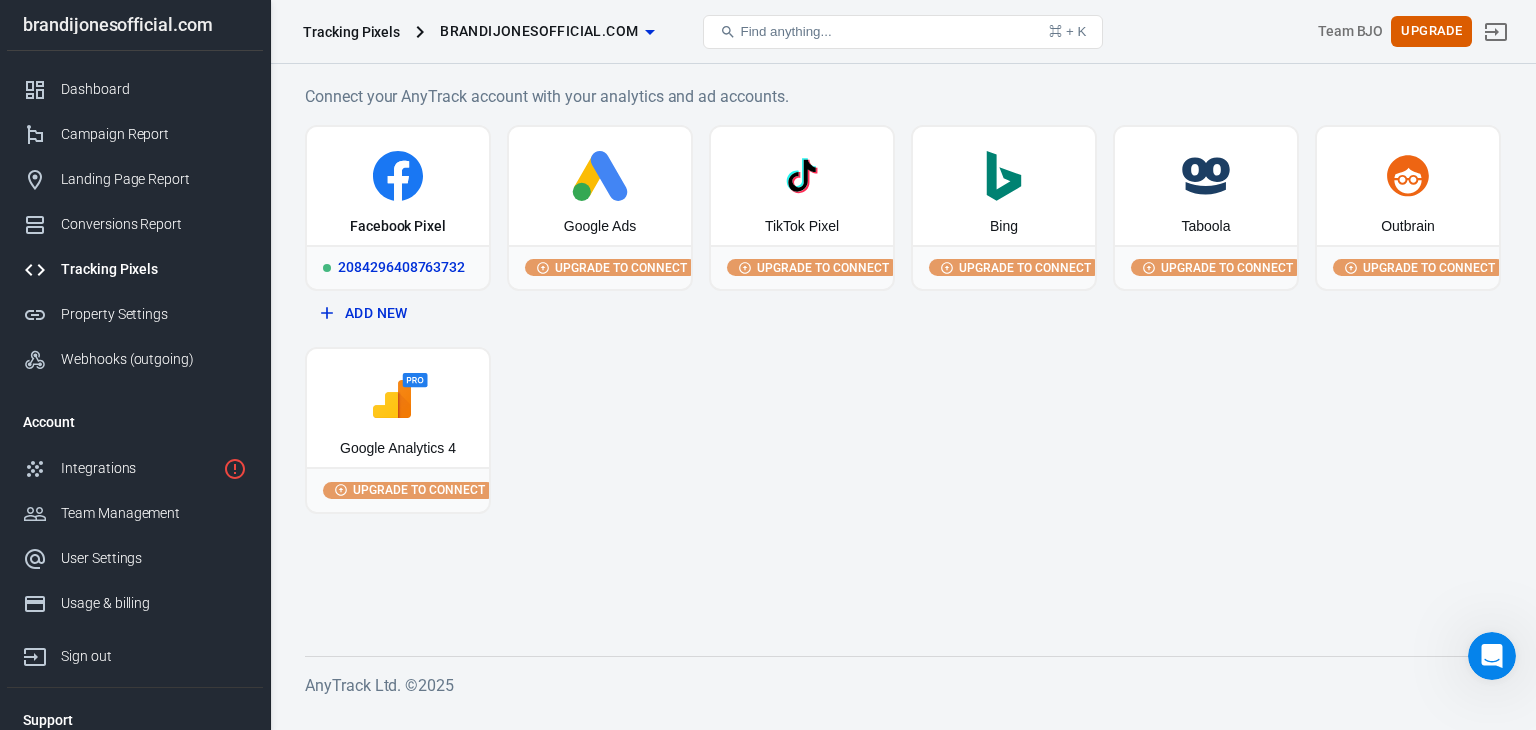 click on "Facebook Pixel" at bounding box center (398, 227) 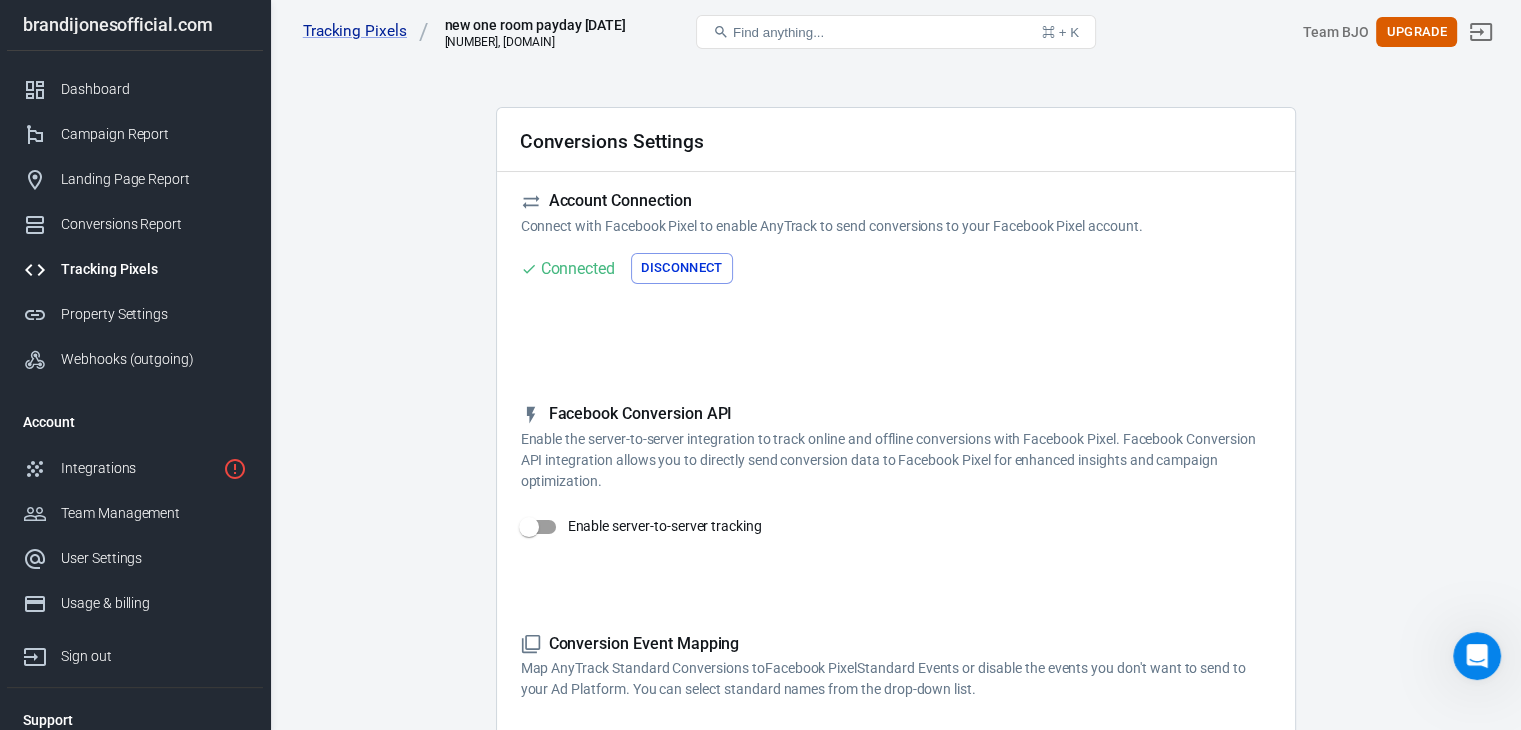 scroll, scrollTop: 0, scrollLeft: 0, axis: both 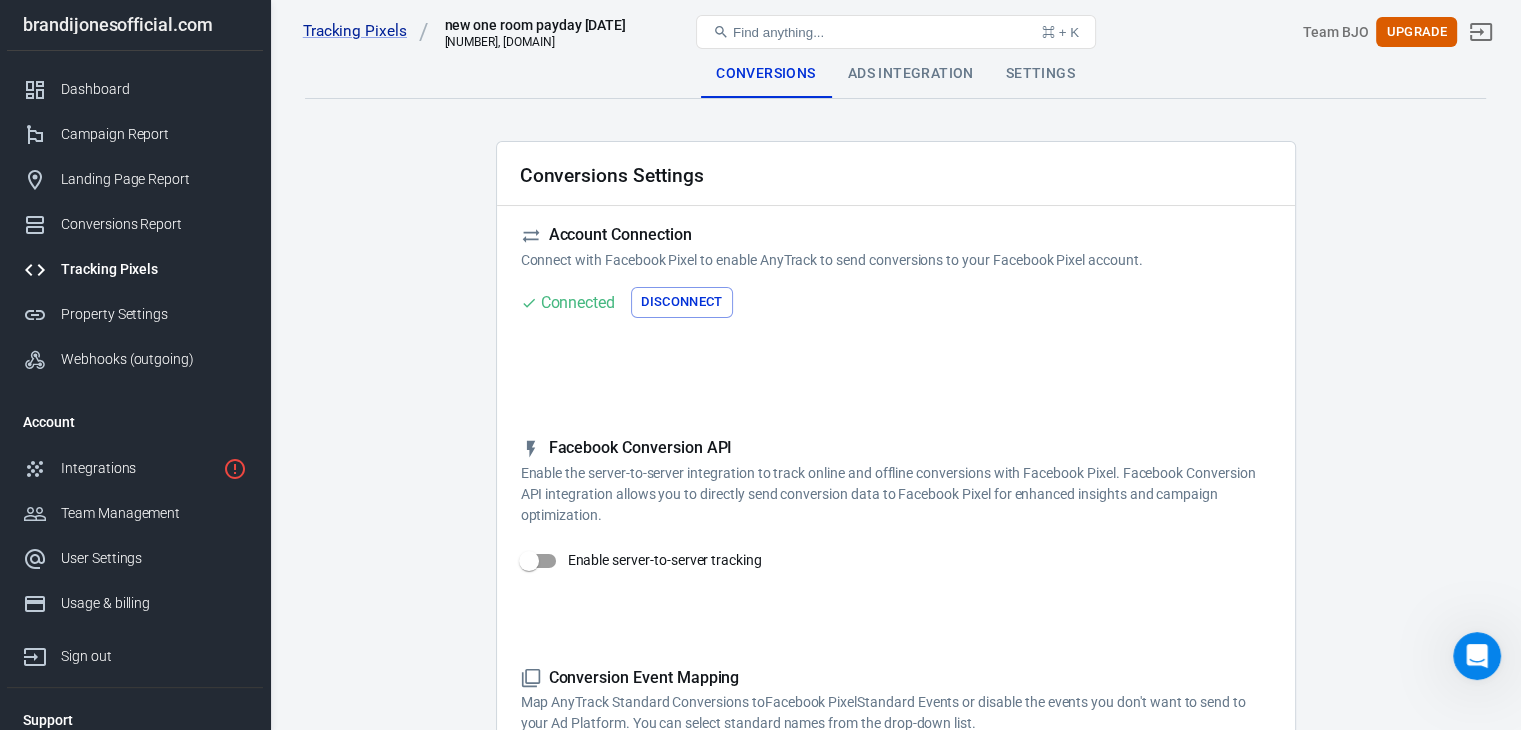 click on "Ads Integration" at bounding box center (911, 74) 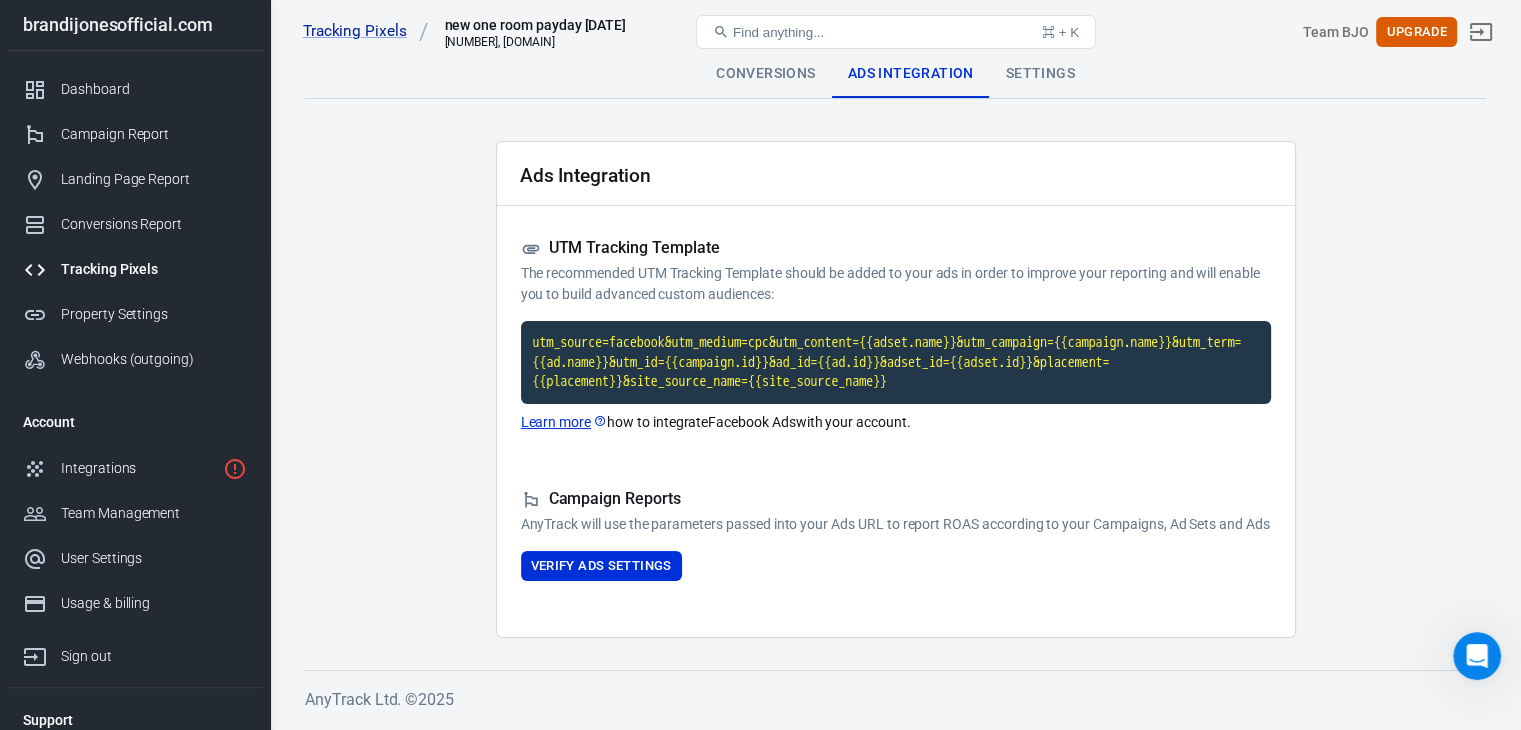 click on "Settings" at bounding box center [1040, 74] 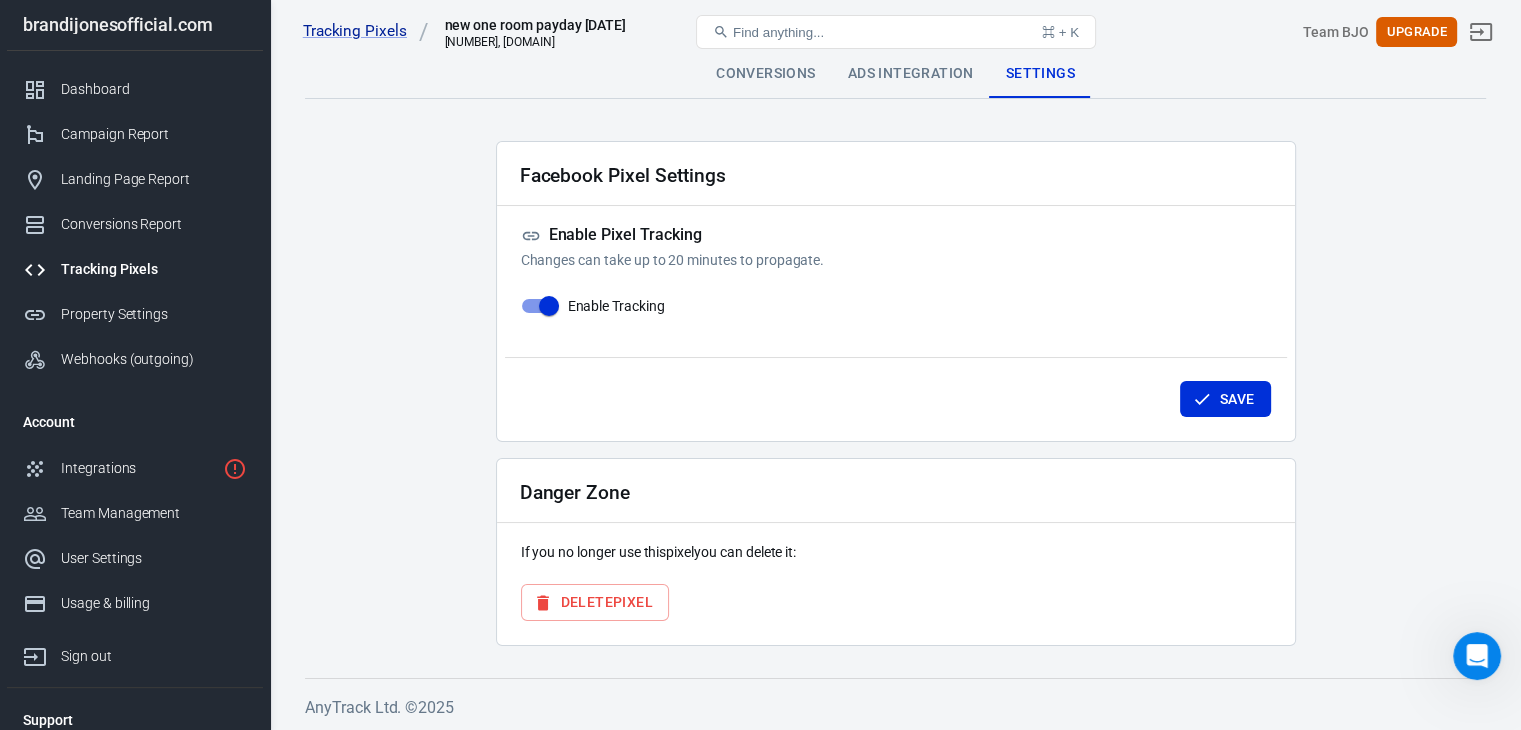 scroll, scrollTop: 0, scrollLeft: 0, axis: both 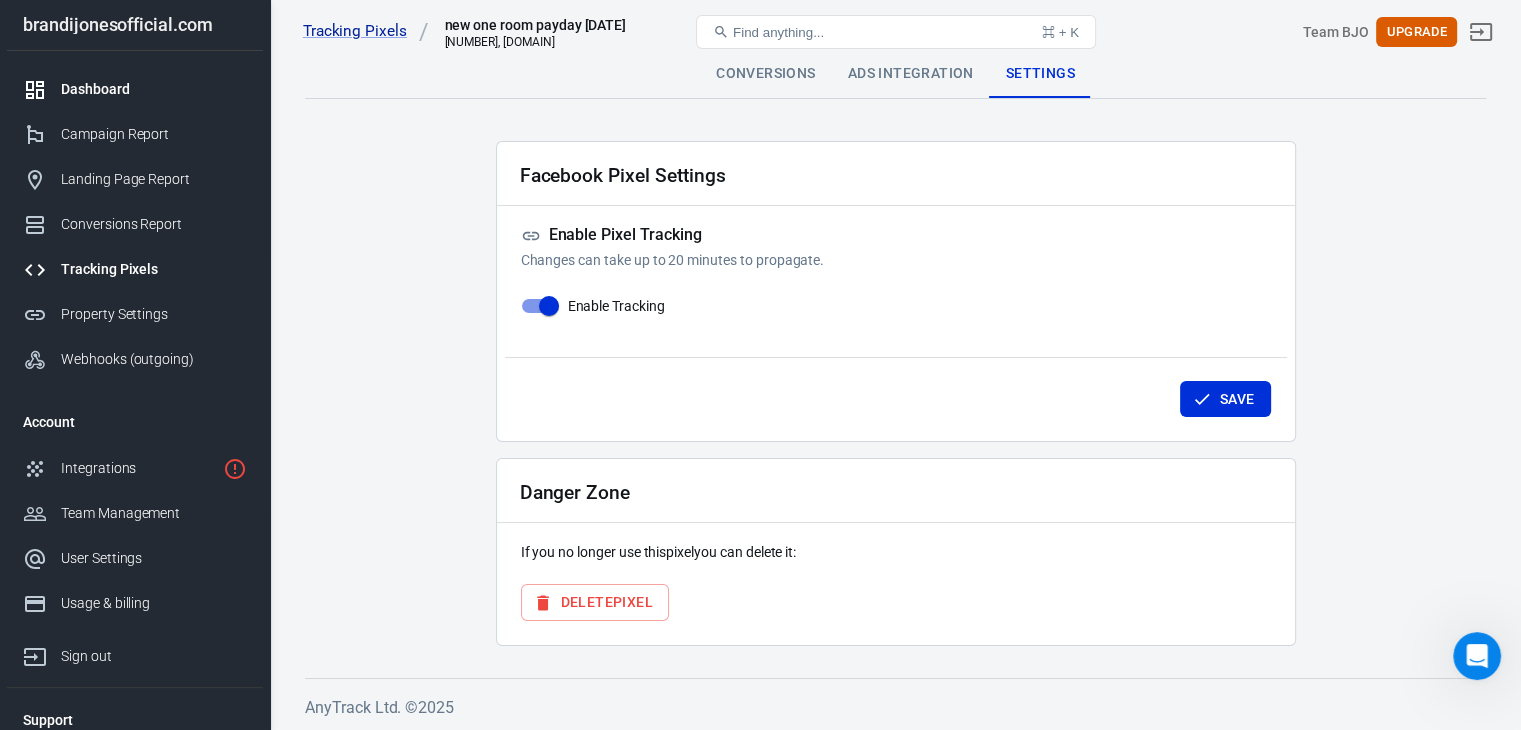 click on "Dashboard" at bounding box center [135, 89] 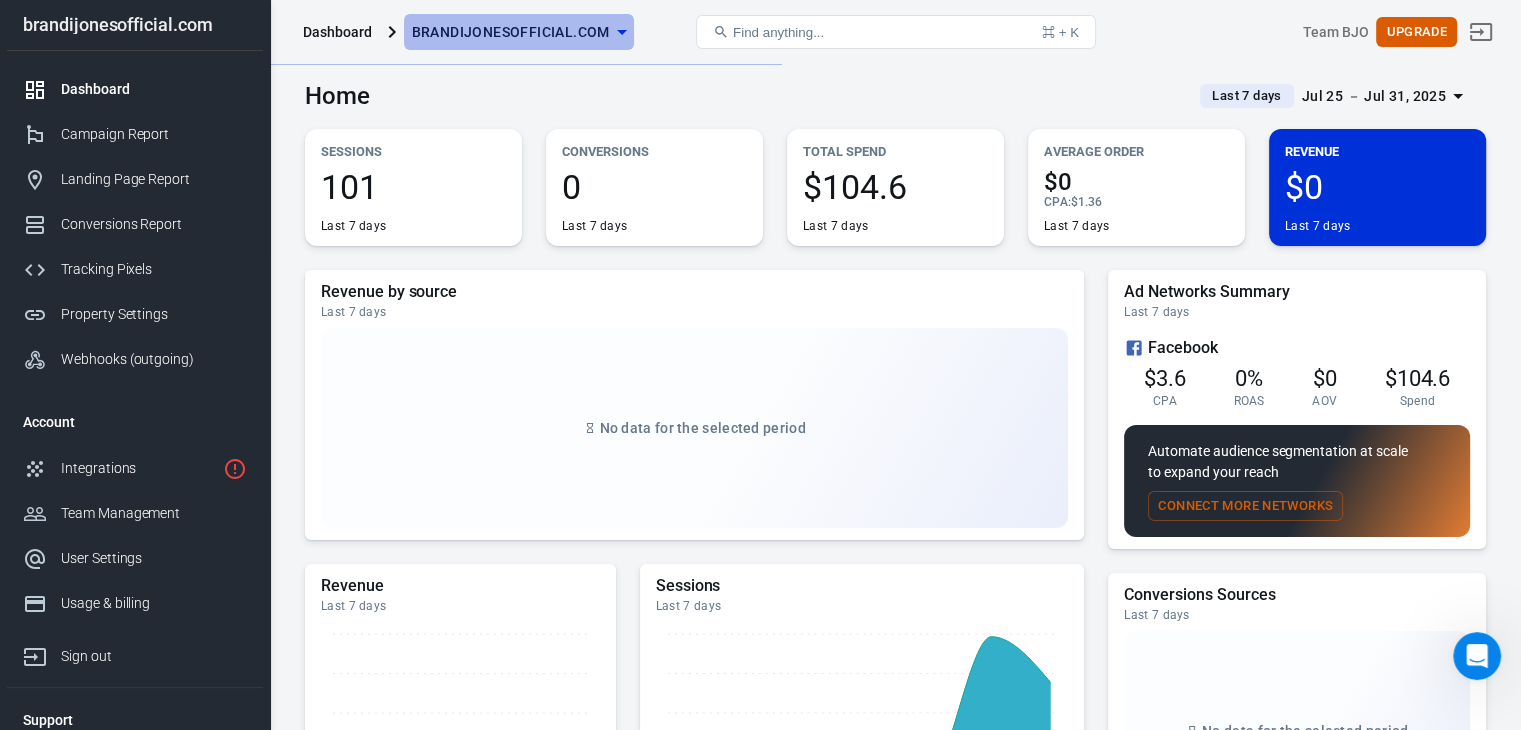 click on "brandijonesofficial.com" at bounding box center [511, 32] 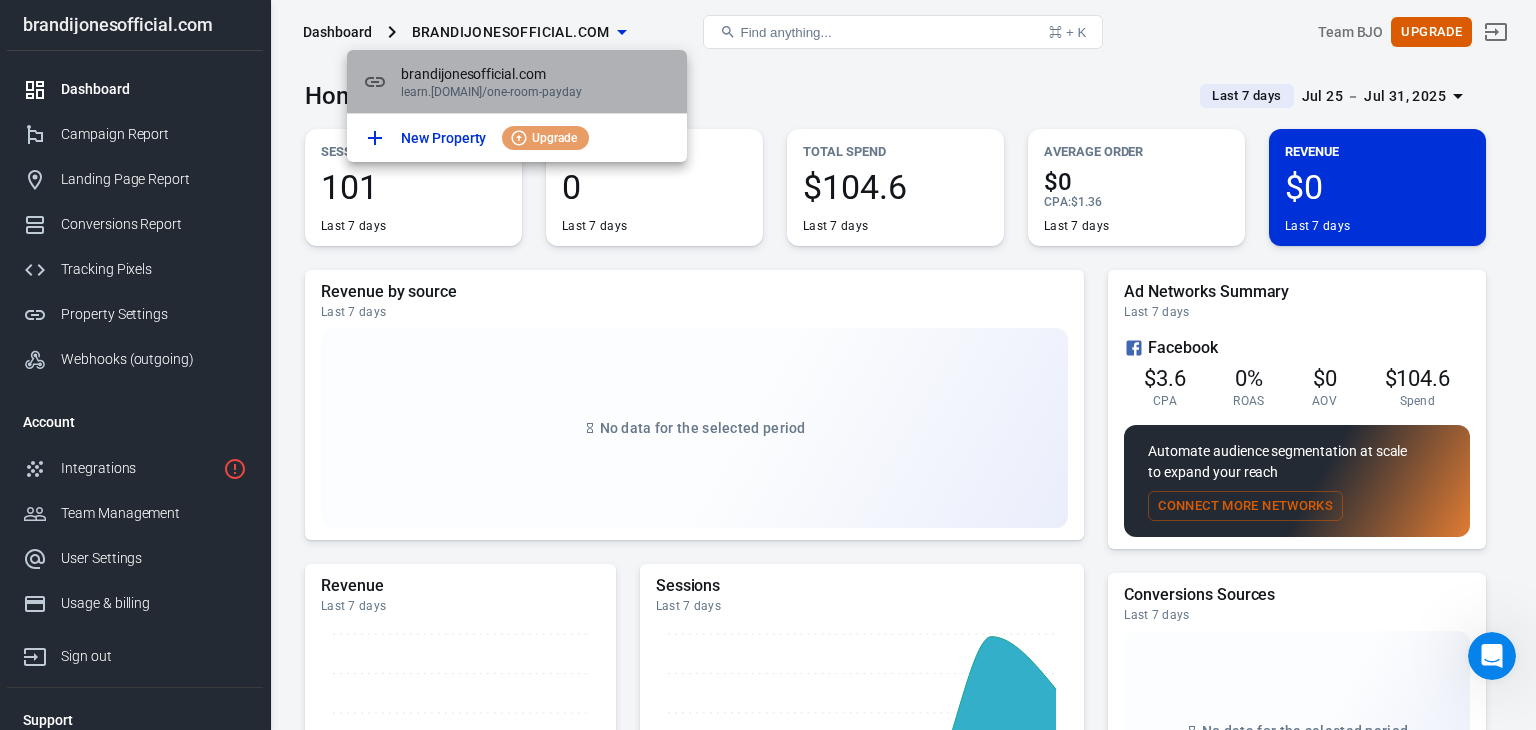click on "learn.[DOMAIN]/one-room-payday" at bounding box center [536, 92] 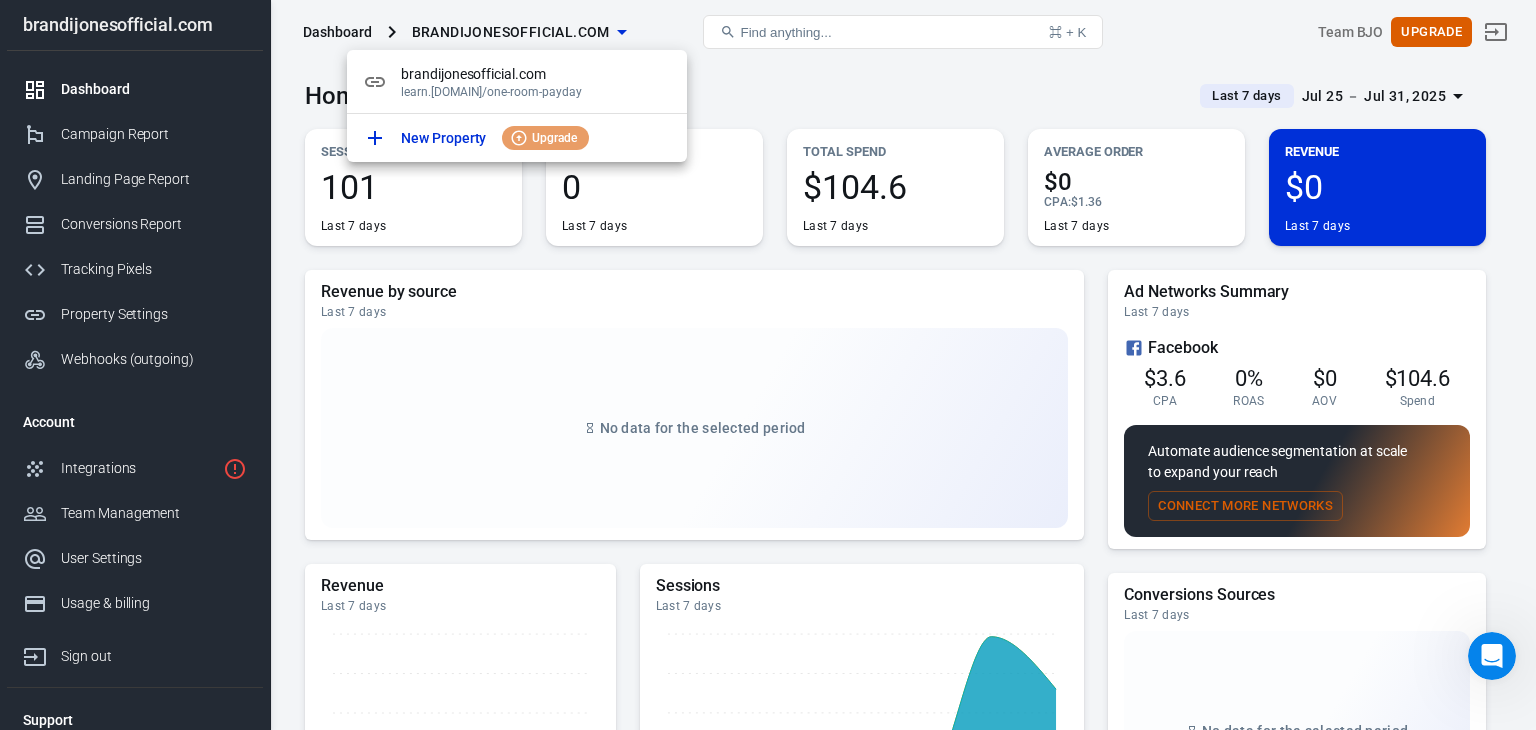 click at bounding box center [768, 365] 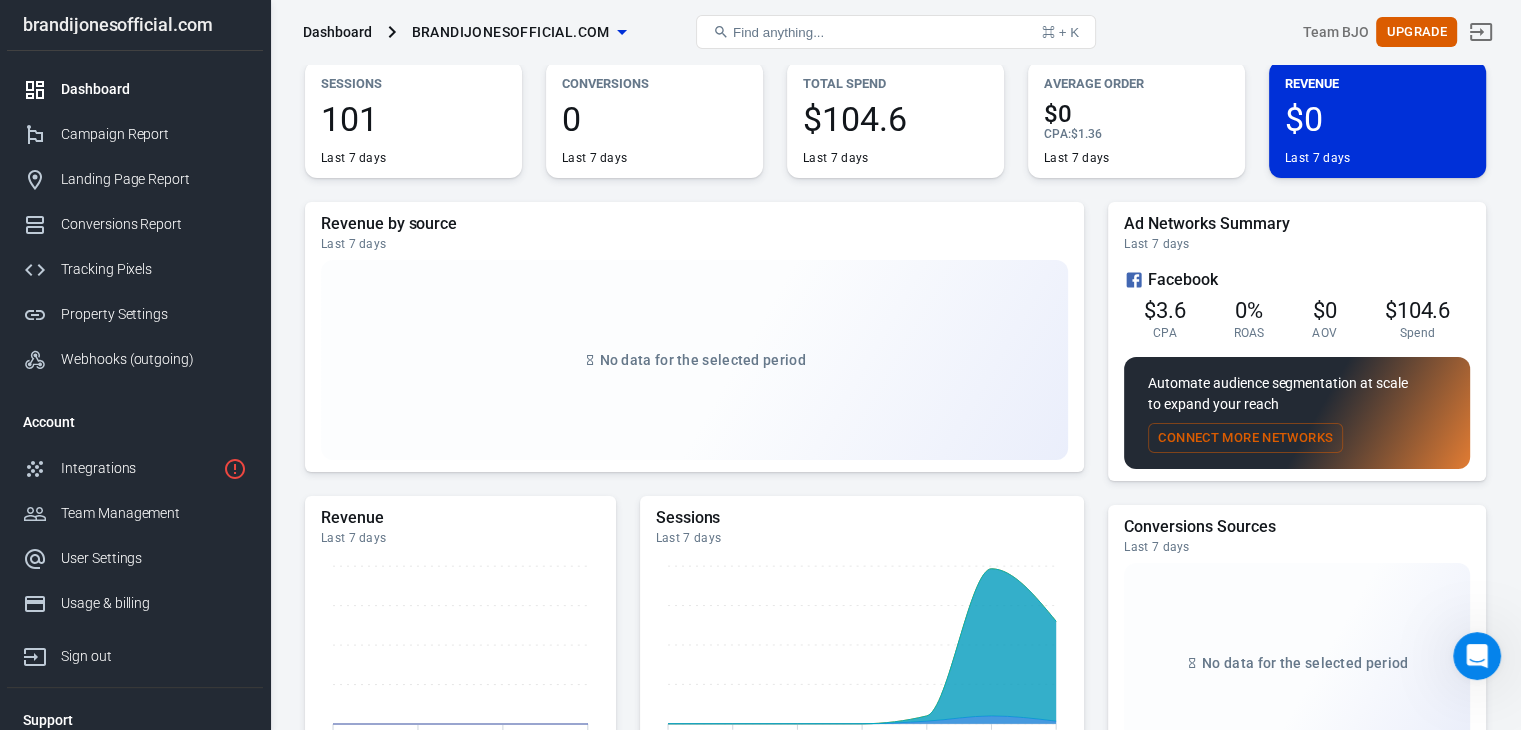 scroll, scrollTop: 0, scrollLeft: 0, axis: both 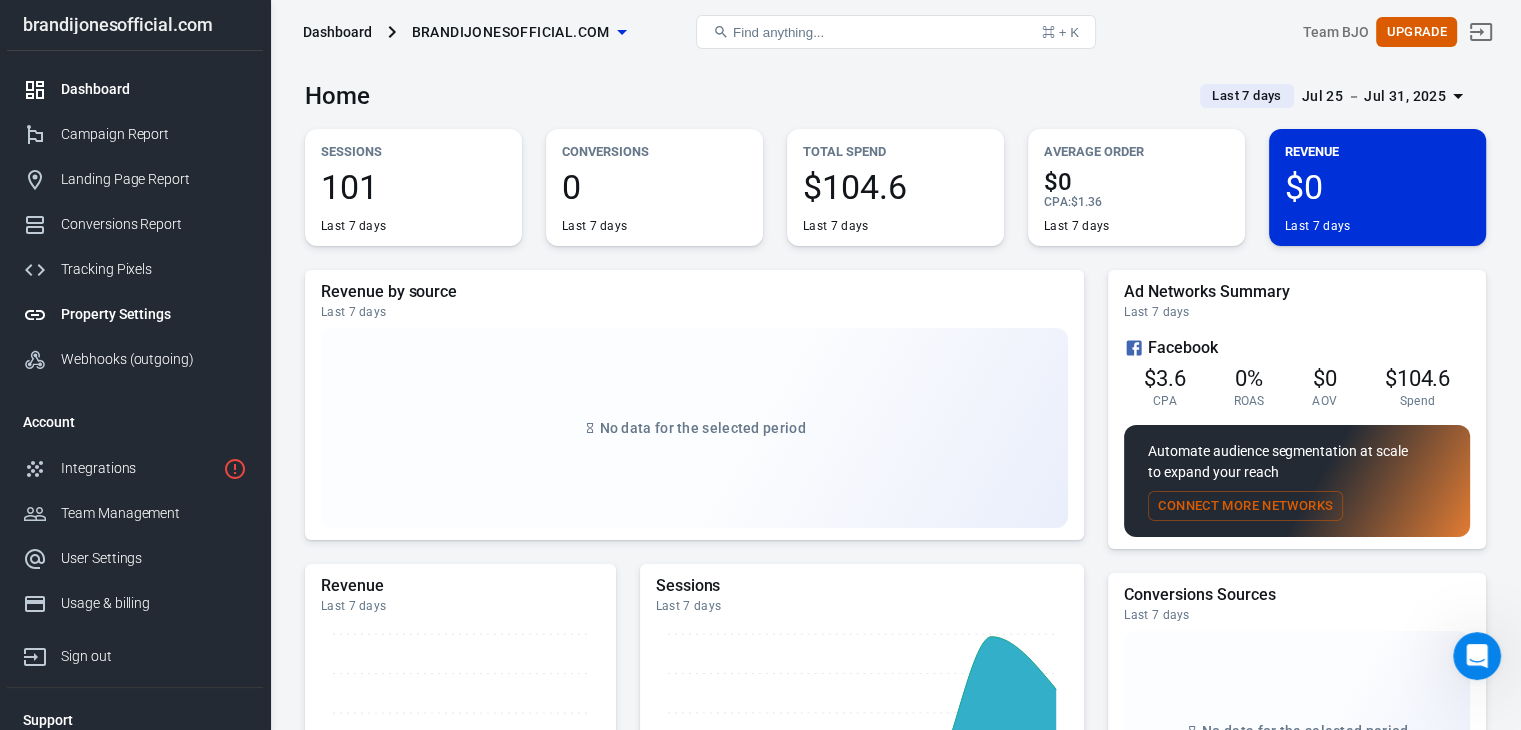 click on "Property Settings" at bounding box center (154, 314) 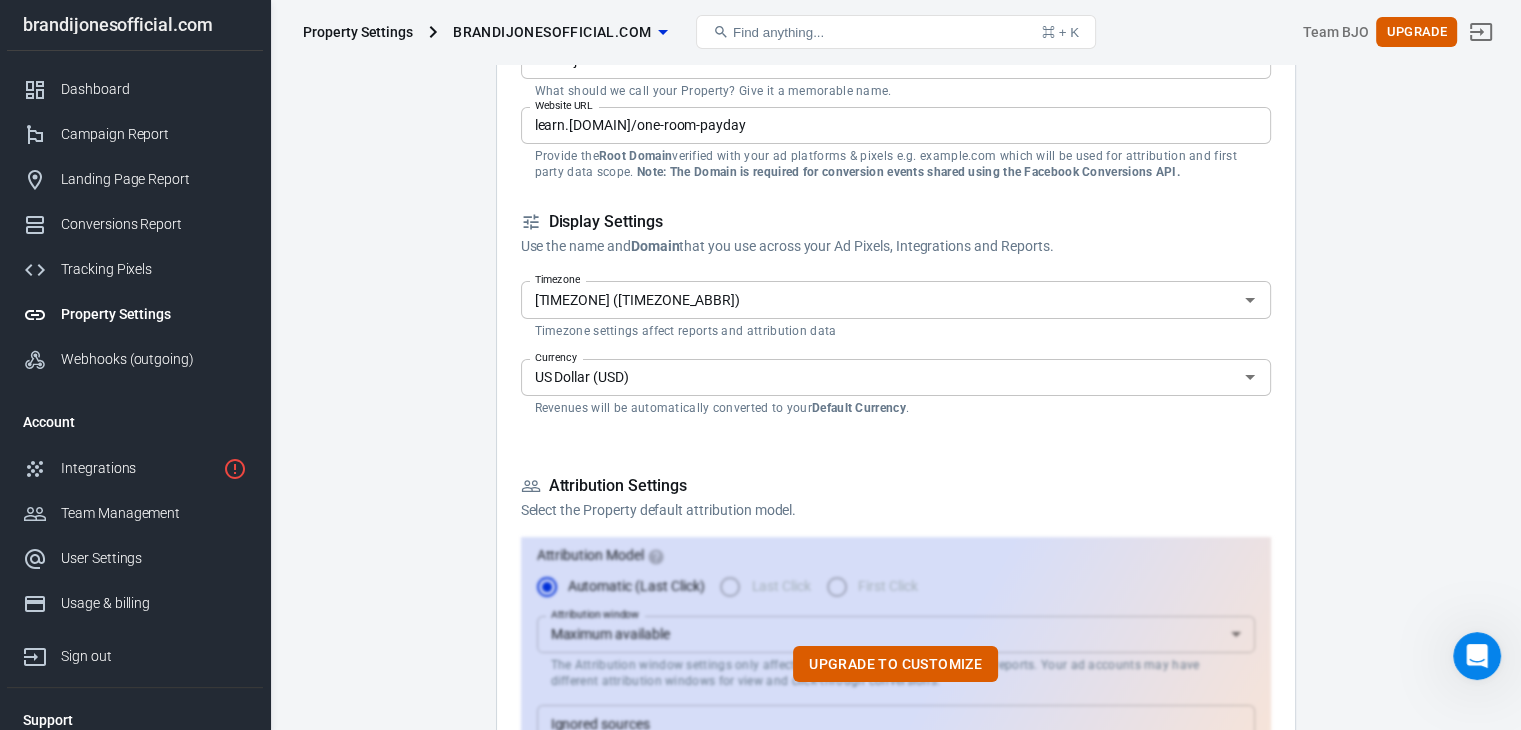 scroll, scrollTop: 0, scrollLeft: 0, axis: both 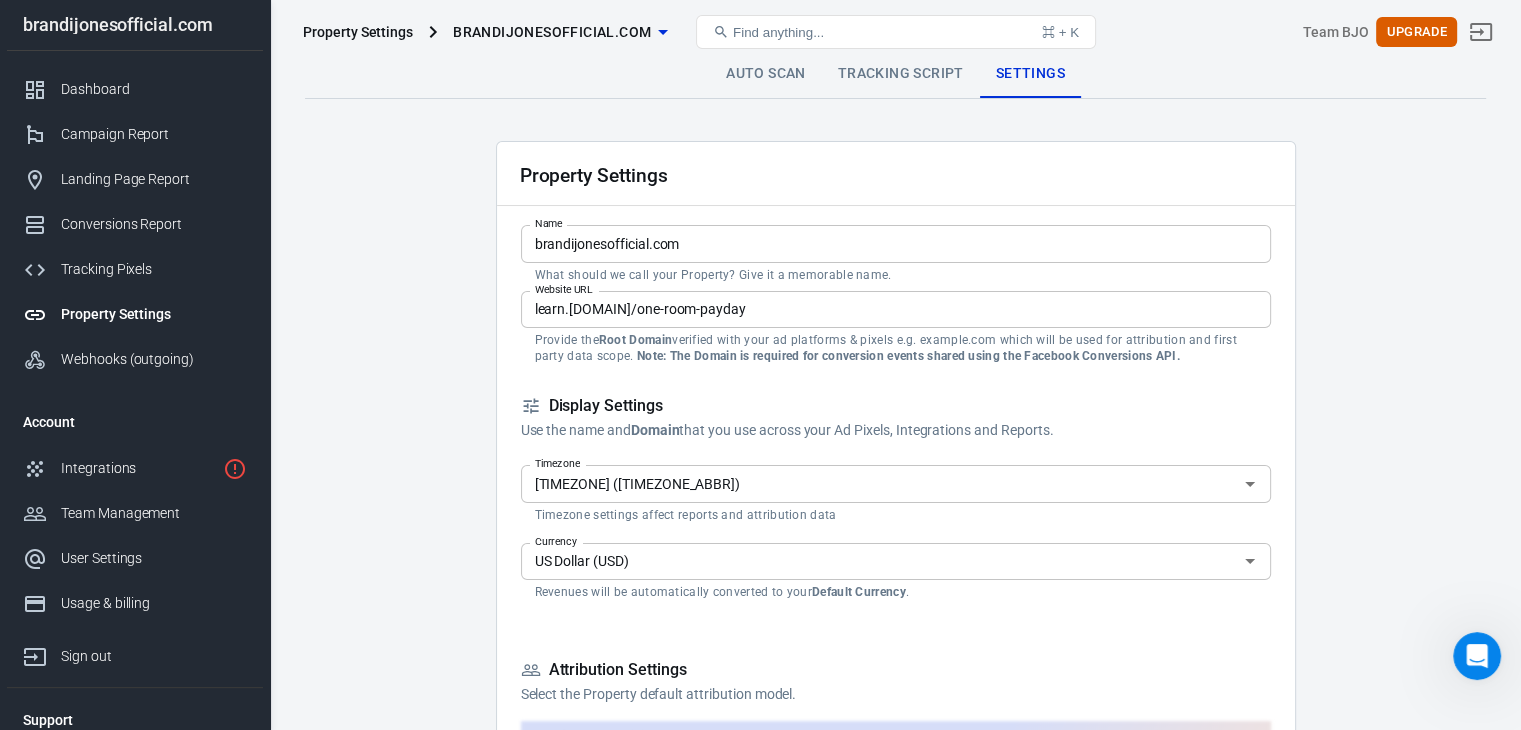 click on "Property Settings [DOMAIN] Find anything... ⌘ + K Team BJO Upgrade" at bounding box center [896, 32] 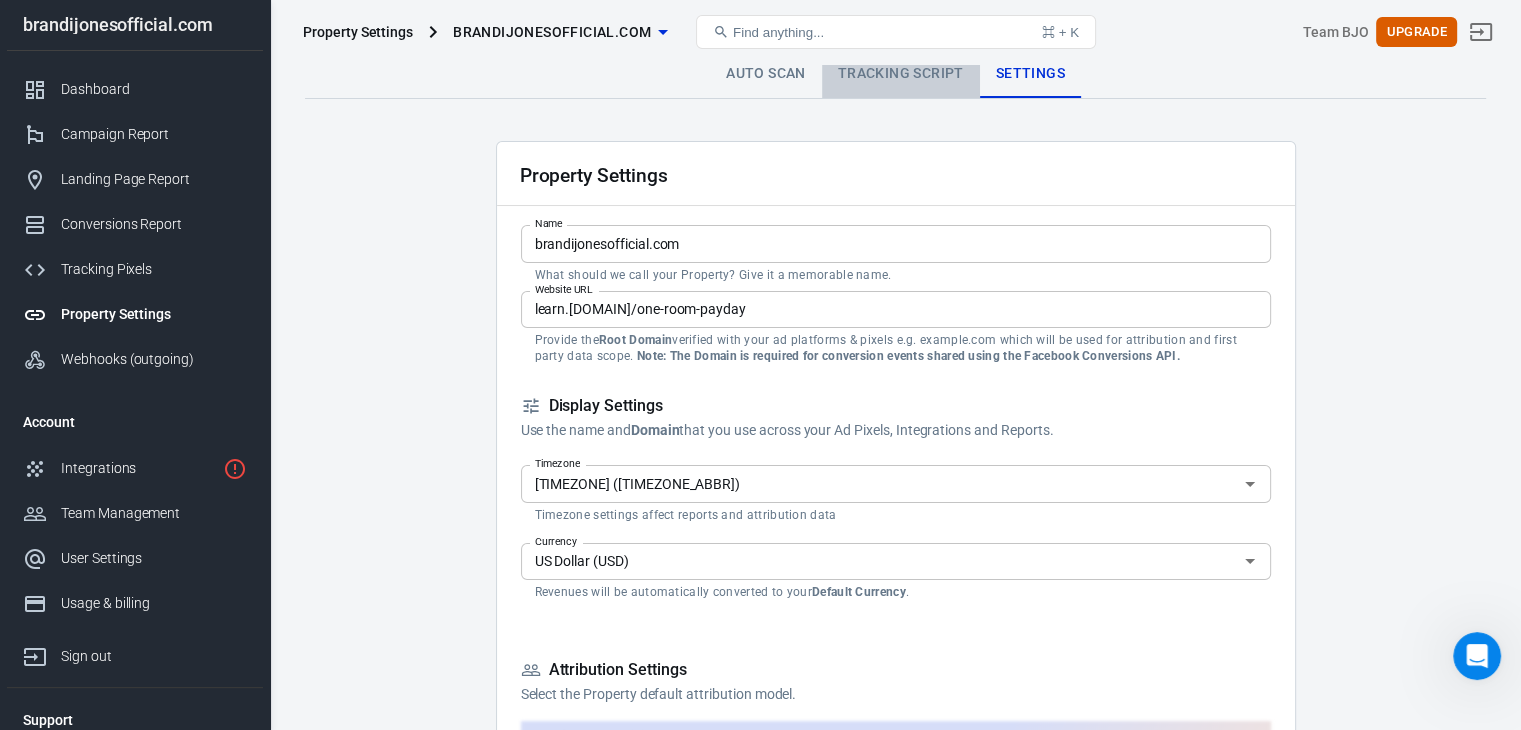 click on "Tracking Script" at bounding box center [901, 74] 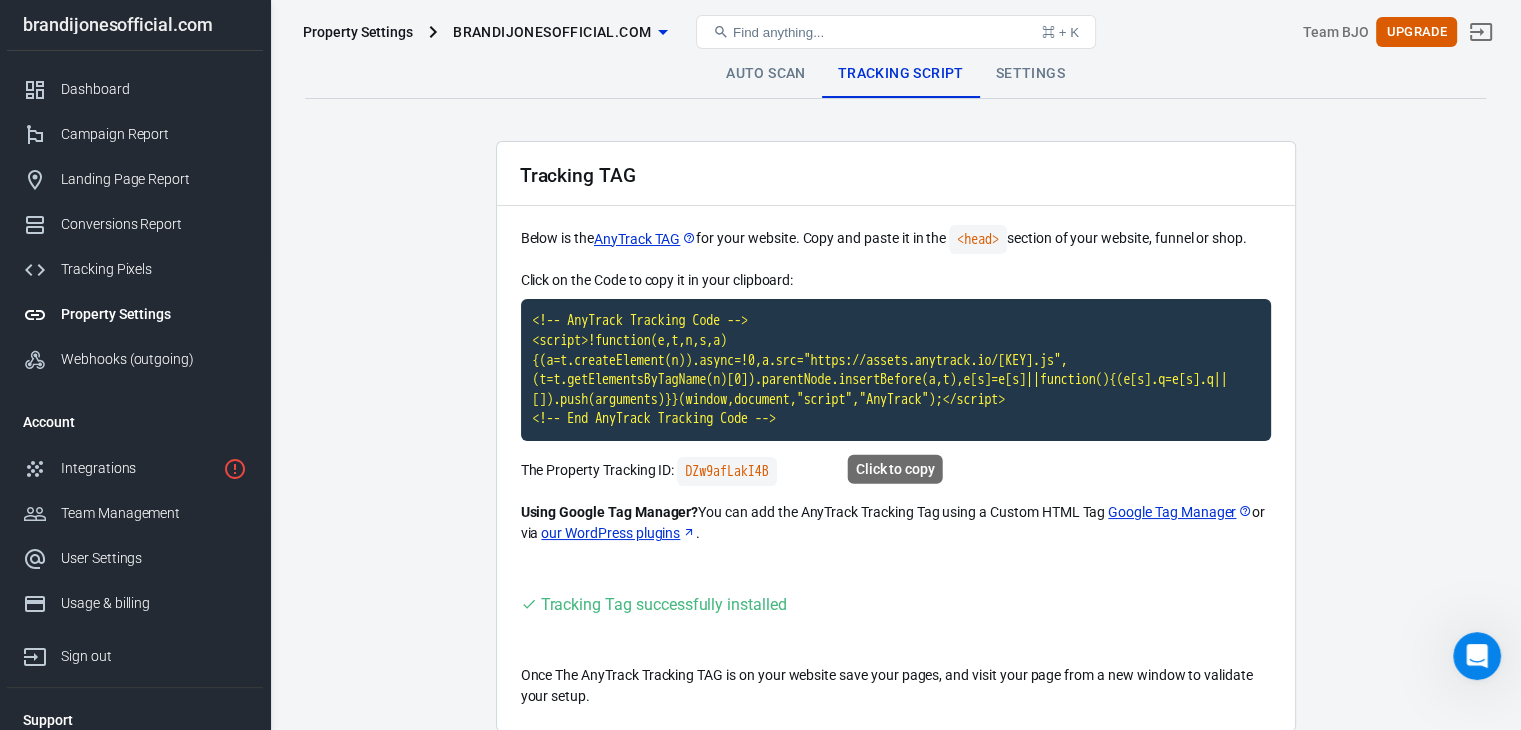 click on "<!-- AnyTrack Tracking Code -->
<script>!function(e,t,n,s,a){(a=t.createElement(n)).async=!0,a.src="https://assets.anytrack.io/[KEY].js",(t=t.getElementsByTagName(n)[0]).parentNode.insertBefore(a,t),e[s]=e[s]||function(){(e[s].q=e[s].q||[]).push(arguments)}}(window,document,"script","AnyTrack");</script>
<!-- End AnyTrack Tracking Code -->" at bounding box center (896, 370) 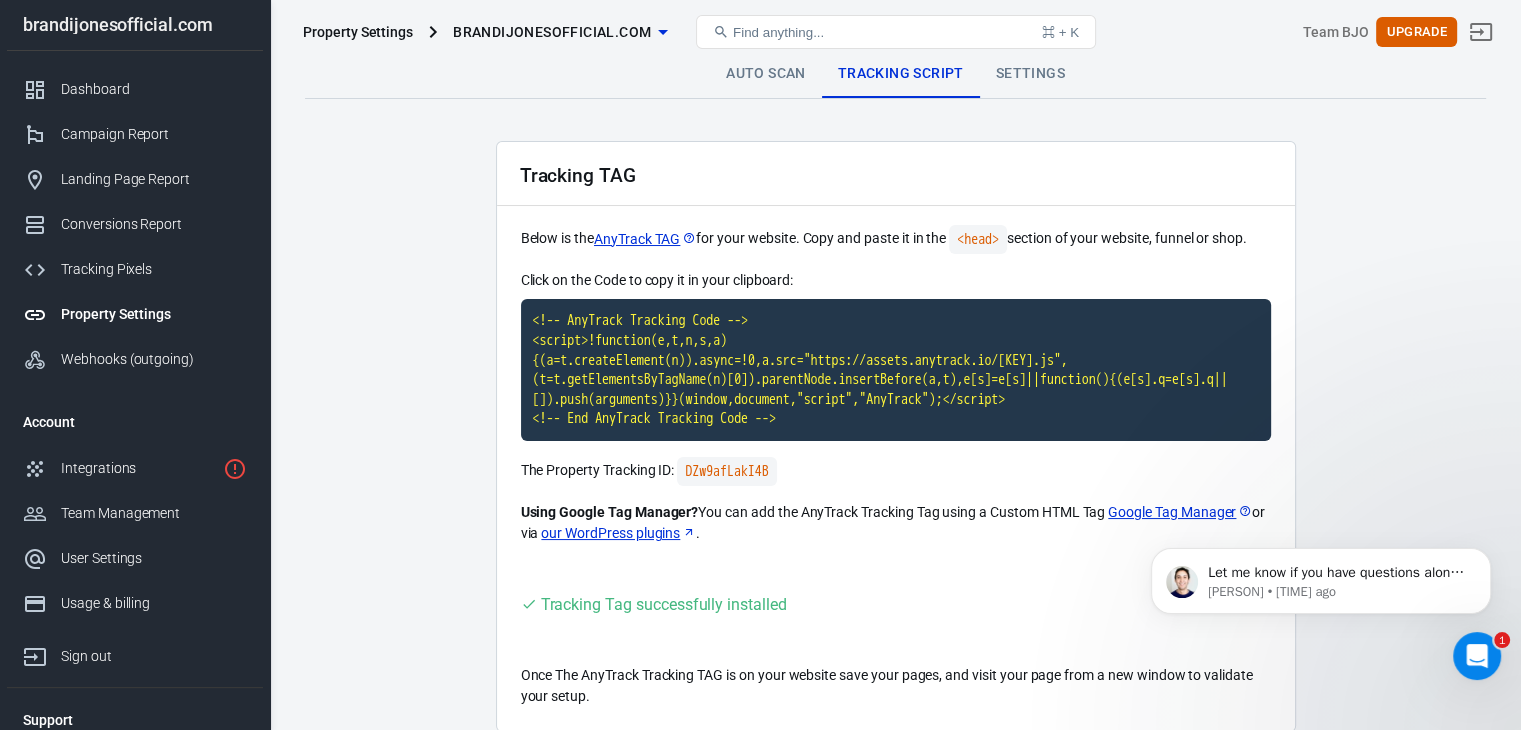 scroll, scrollTop: 0, scrollLeft: 0, axis: both 